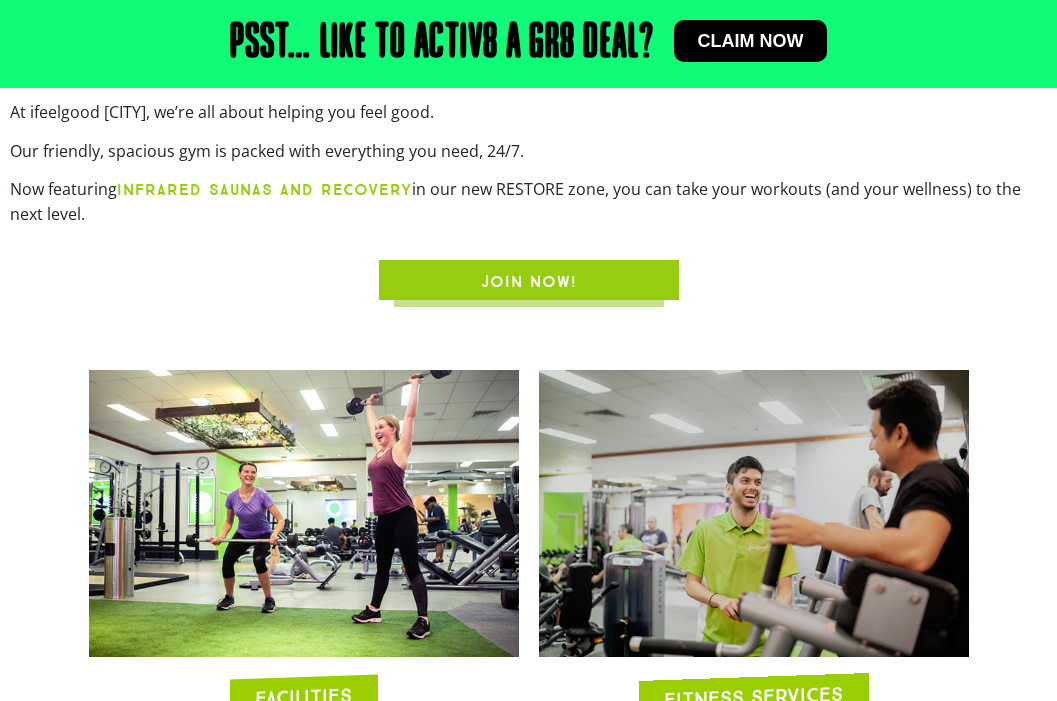 scroll, scrollTop: 0, scrollLeft: 0, axis: both 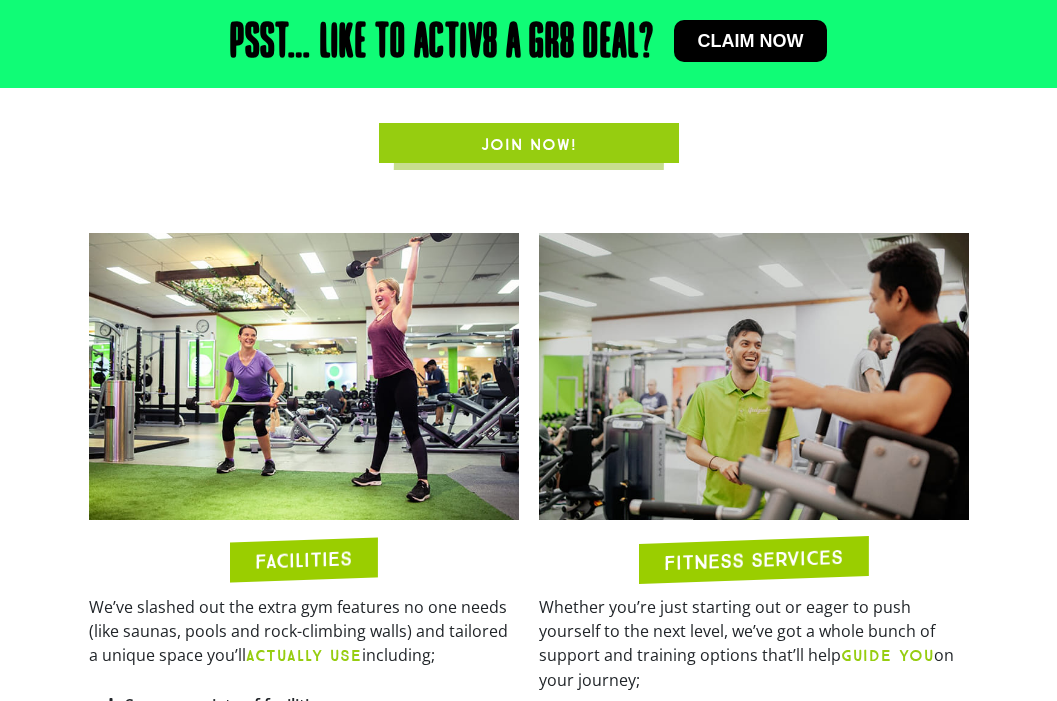 click on "JOIN NOW!" at bounding box center (529, 145) 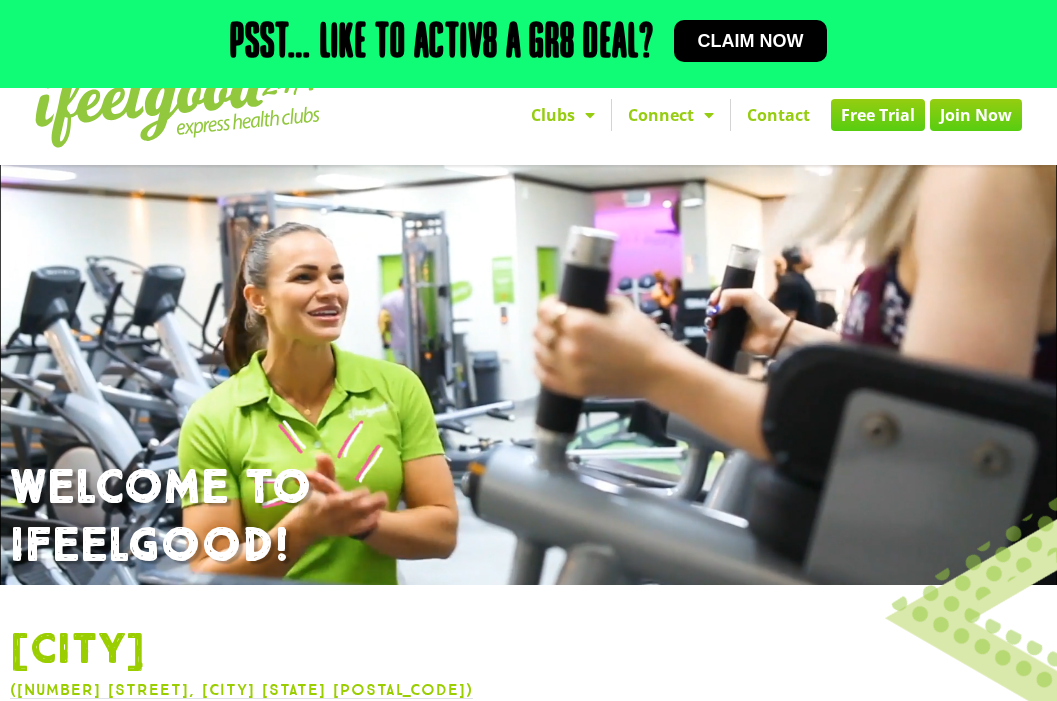scroll, scrollTop: 0, scrollLeft: 0, axis: both 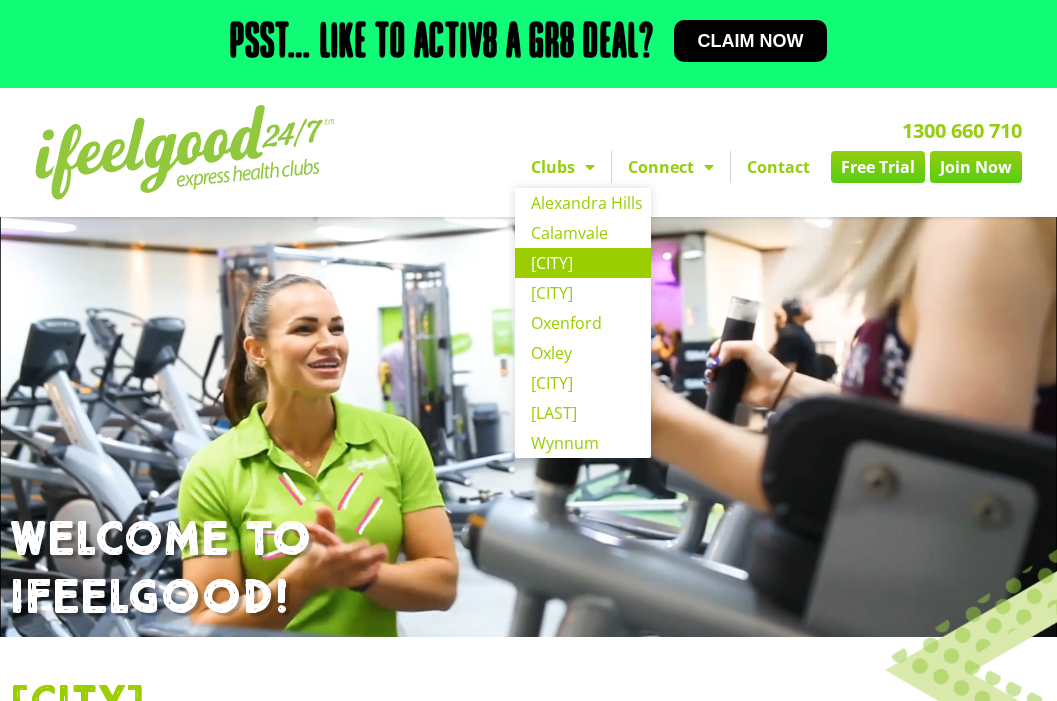 click on "[SUBURB]" 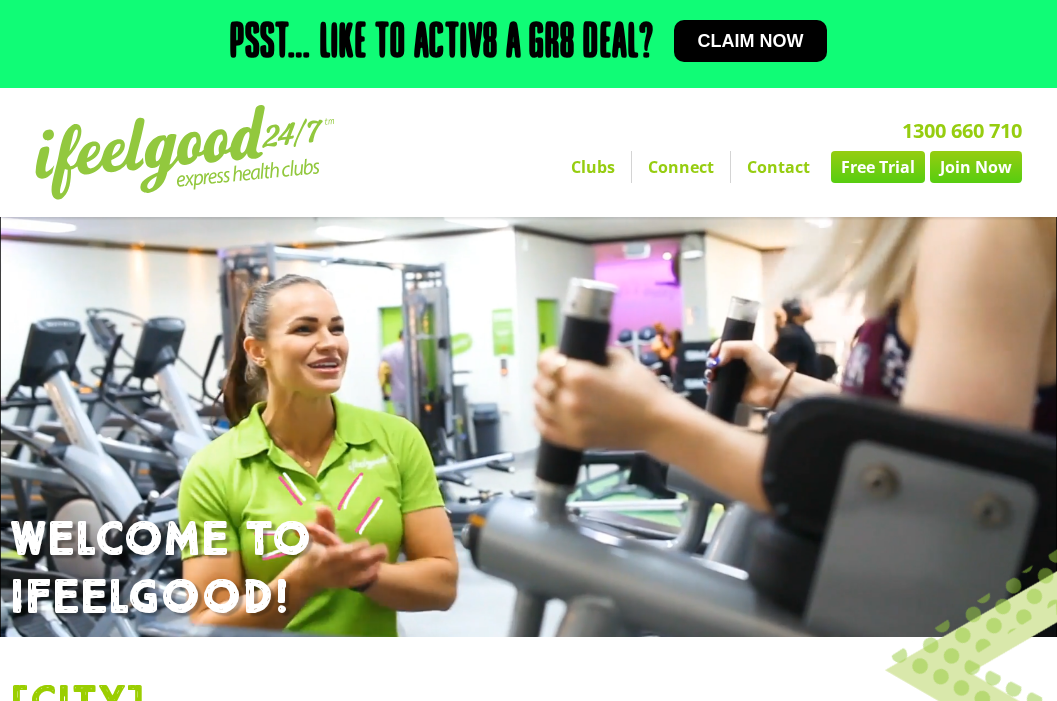 scroll, scrollTop: 876, scrollLeft: 0, axis: vertical 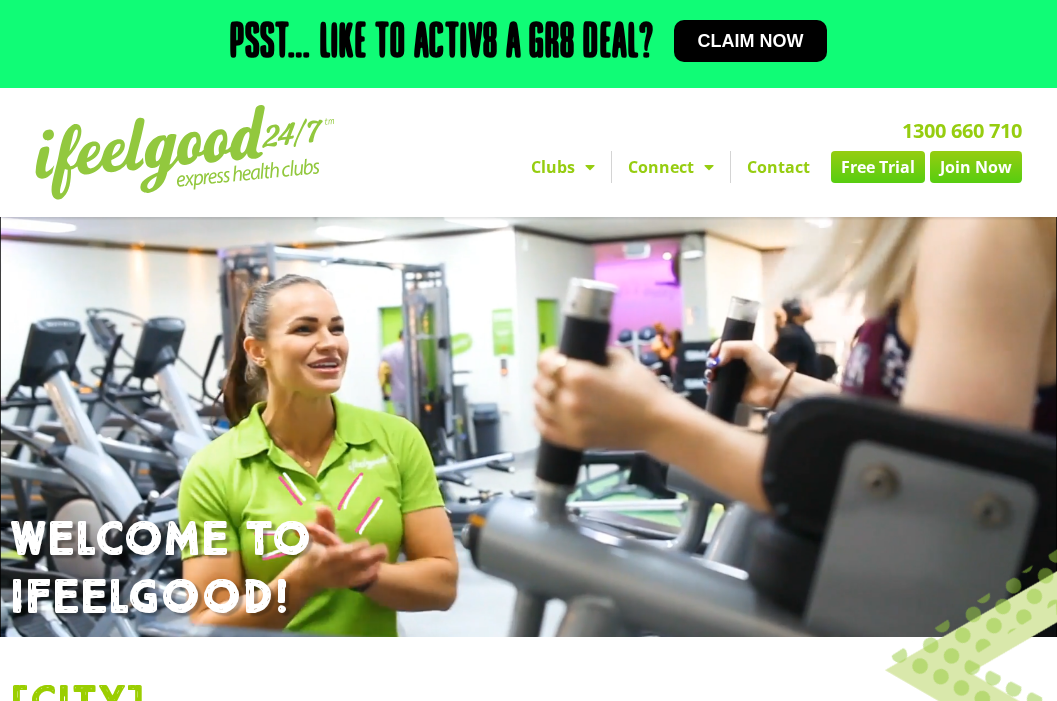 click on "Free Trial" 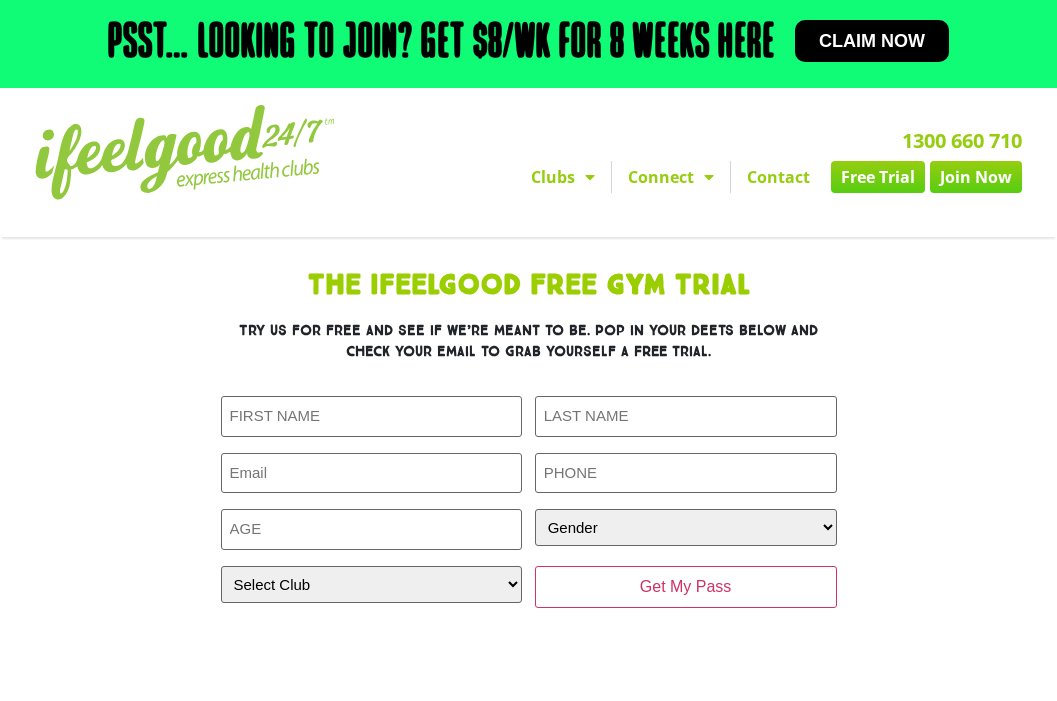 scroll, scrollTop: 0, scrollLeft: 0, axis: both 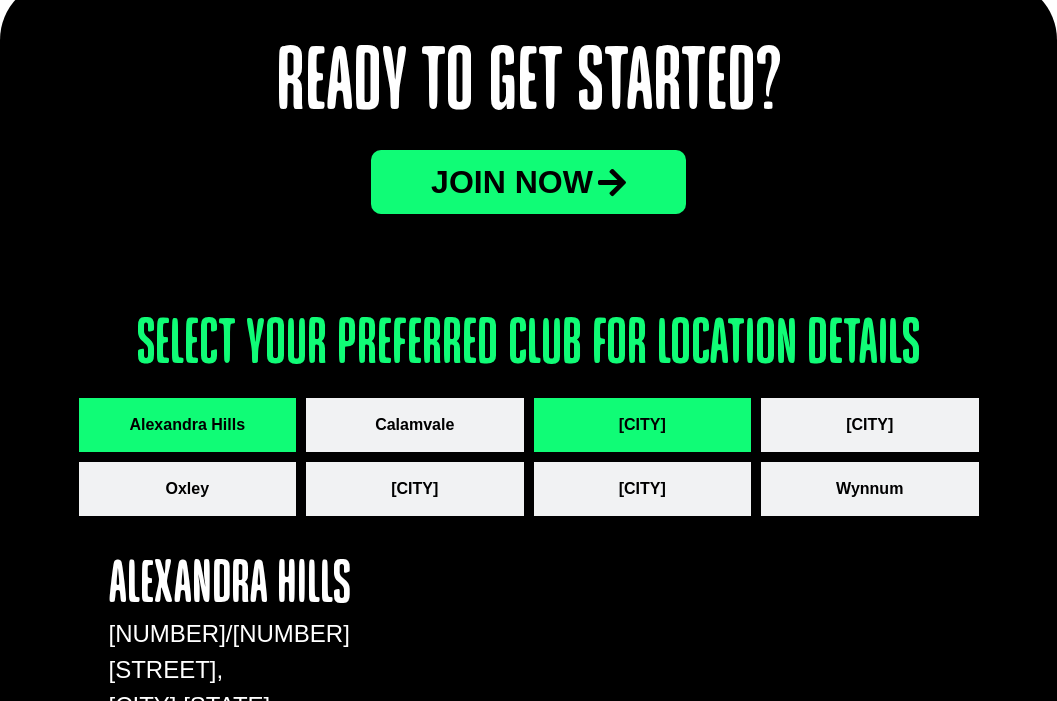 click on "[CITY]" at bounding box center [642, 425] 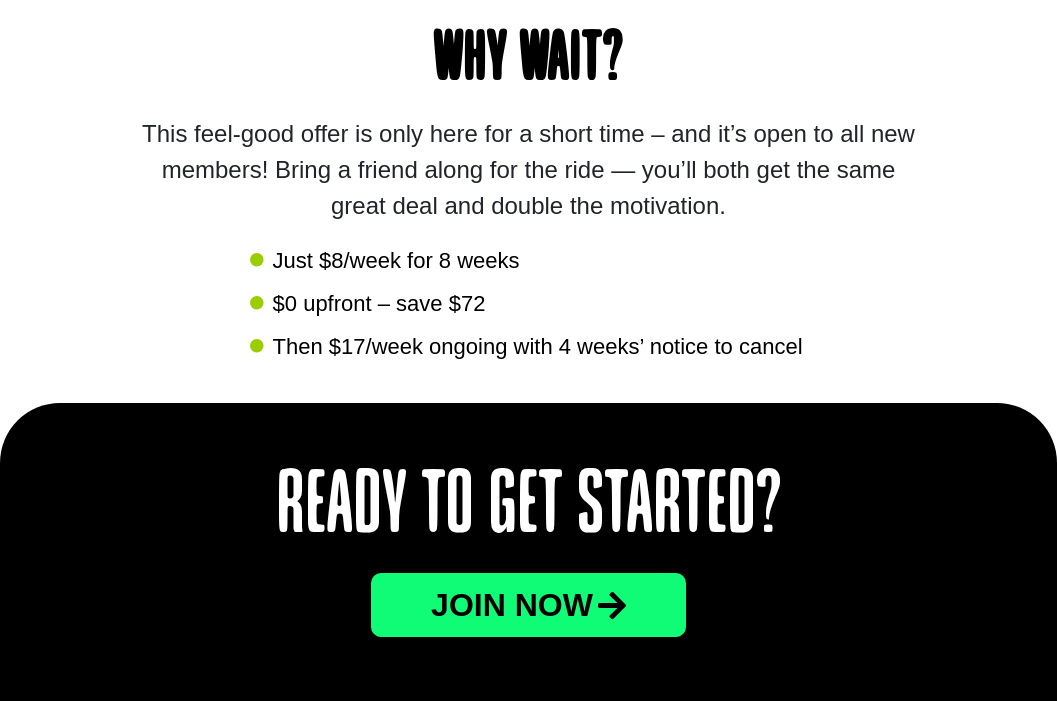 scroll, scrollTop: 2156, scrollLeft: 0, axis: vertical 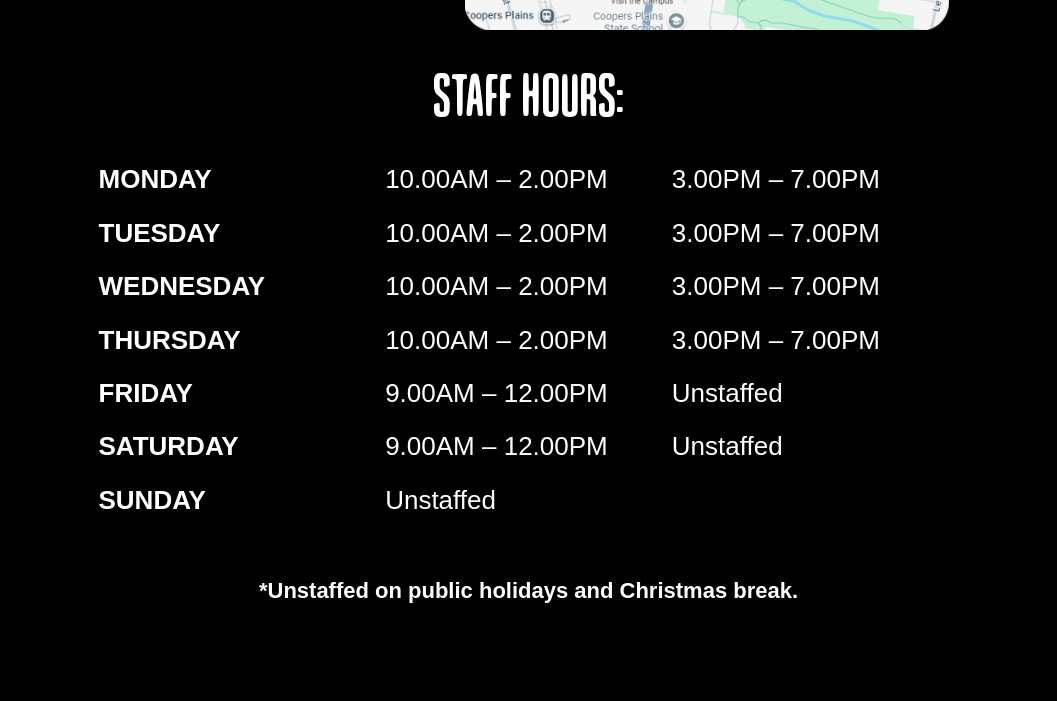 click on "9.00AM – 12.00PM" at bounding box center [528, 393] 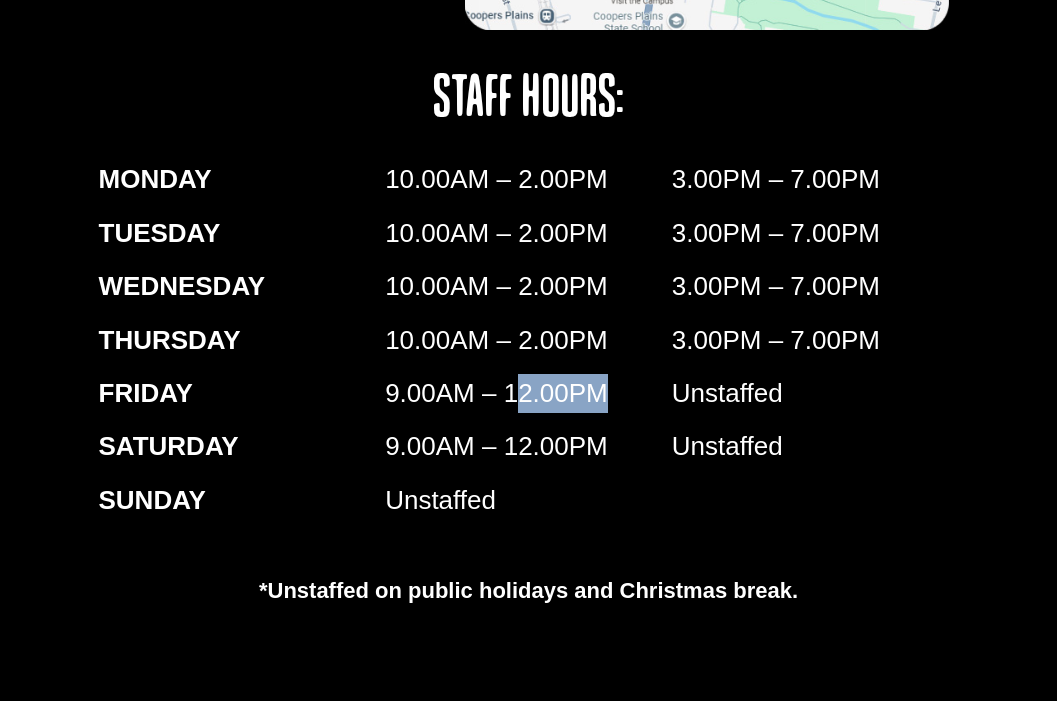 drag, startPoint x: 626, startPoint y: 390, endPoint x: 525, endPoint y: 406, distance: 102.259476 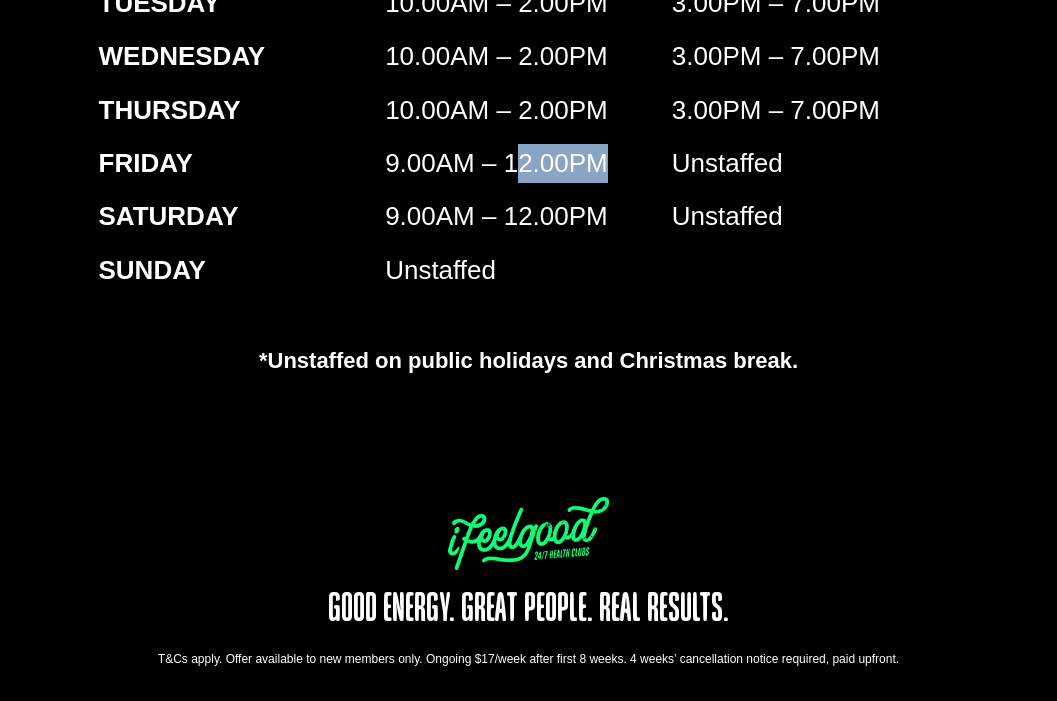 scroll, scrollTop: 3675, scrollLeft: 0, axis: vertical 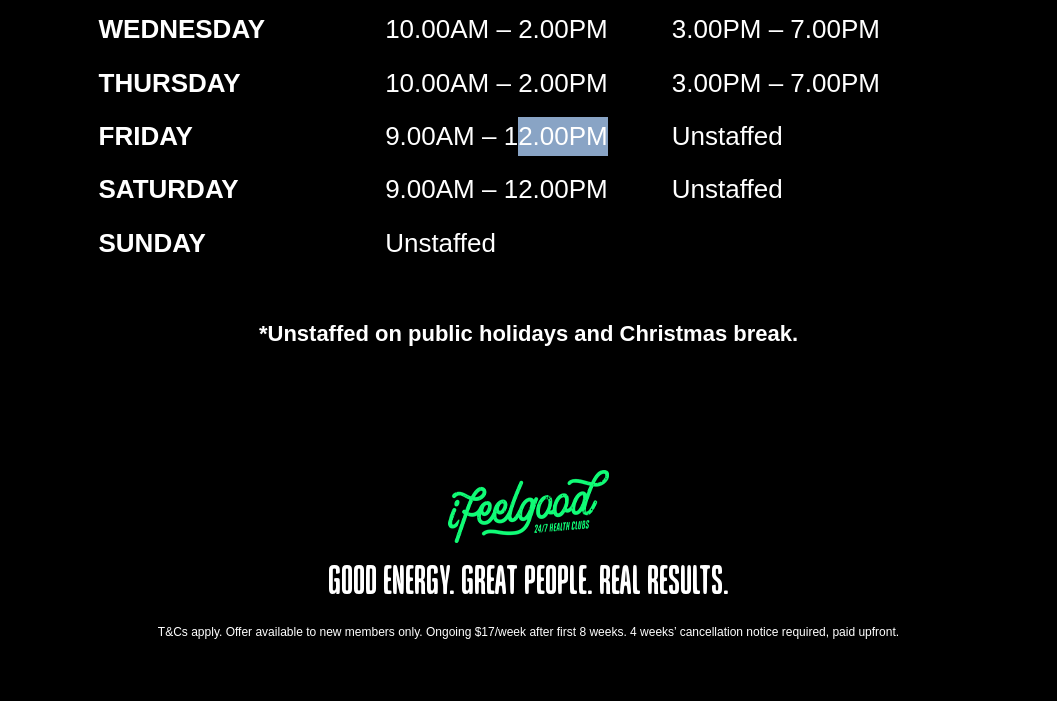click at bounding box center [528, 506] 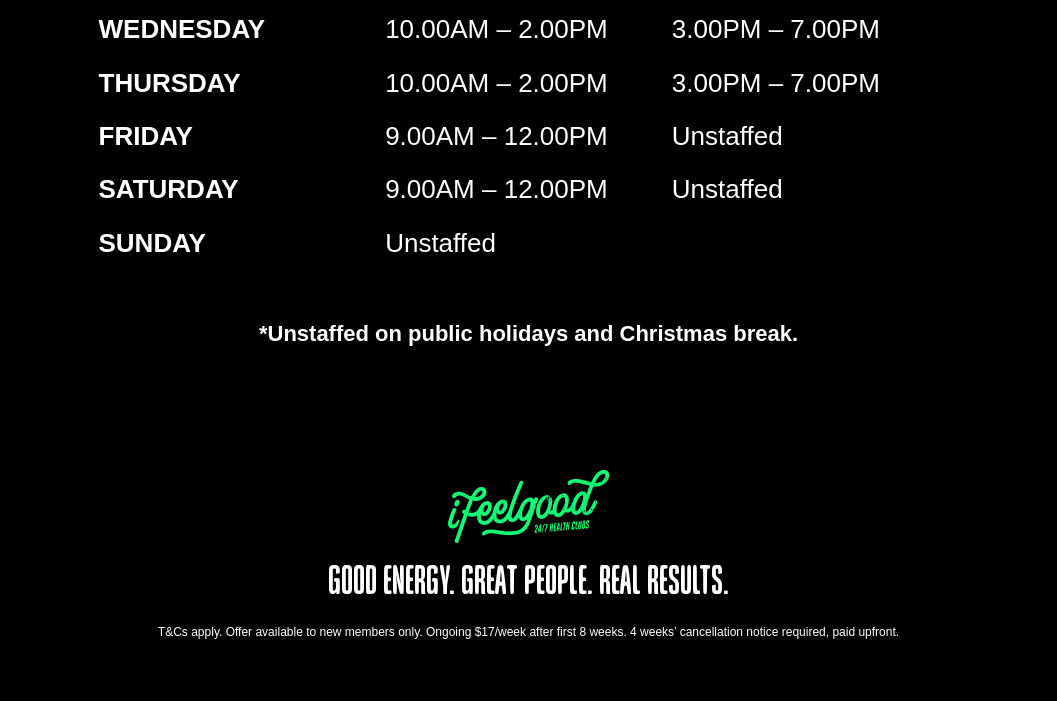 click on "Good Energy. Great People. Real Results." at bounding box center [529, 583] 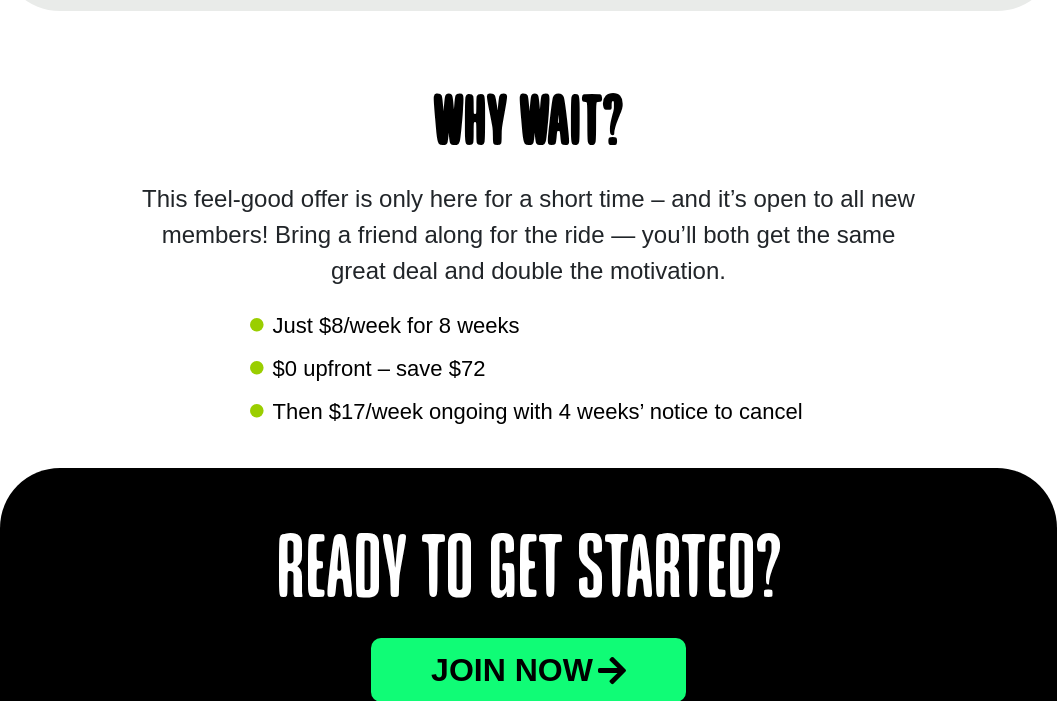 scroll, scrollTop: 0, scrollLeft: 0, axis: both 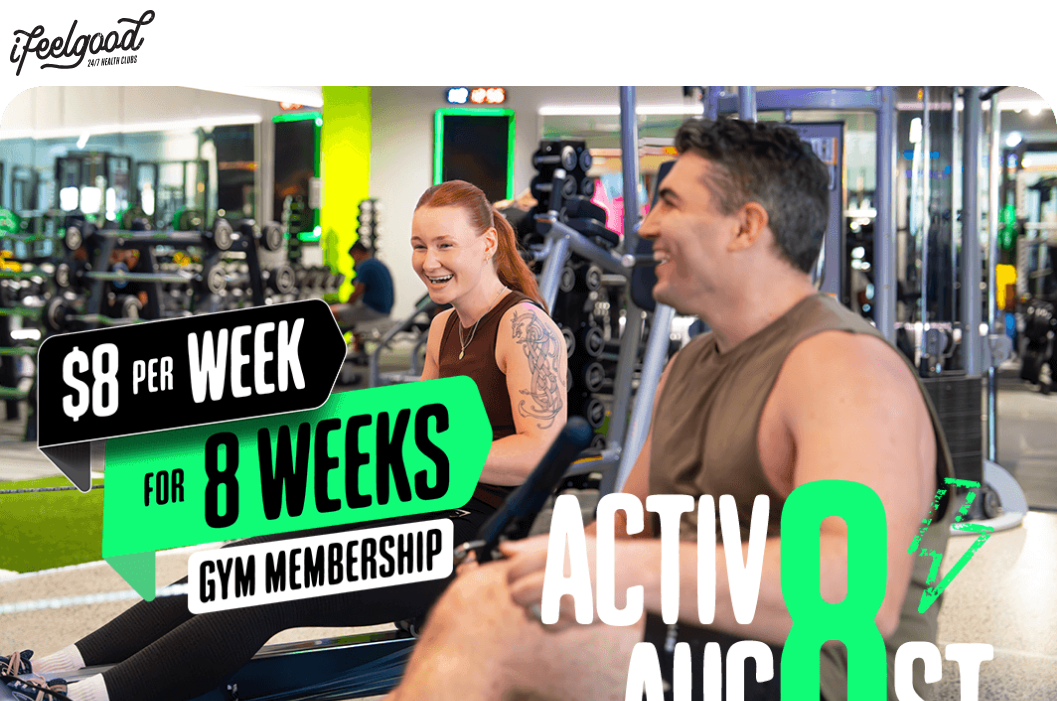click at bounding box center [82, 43] 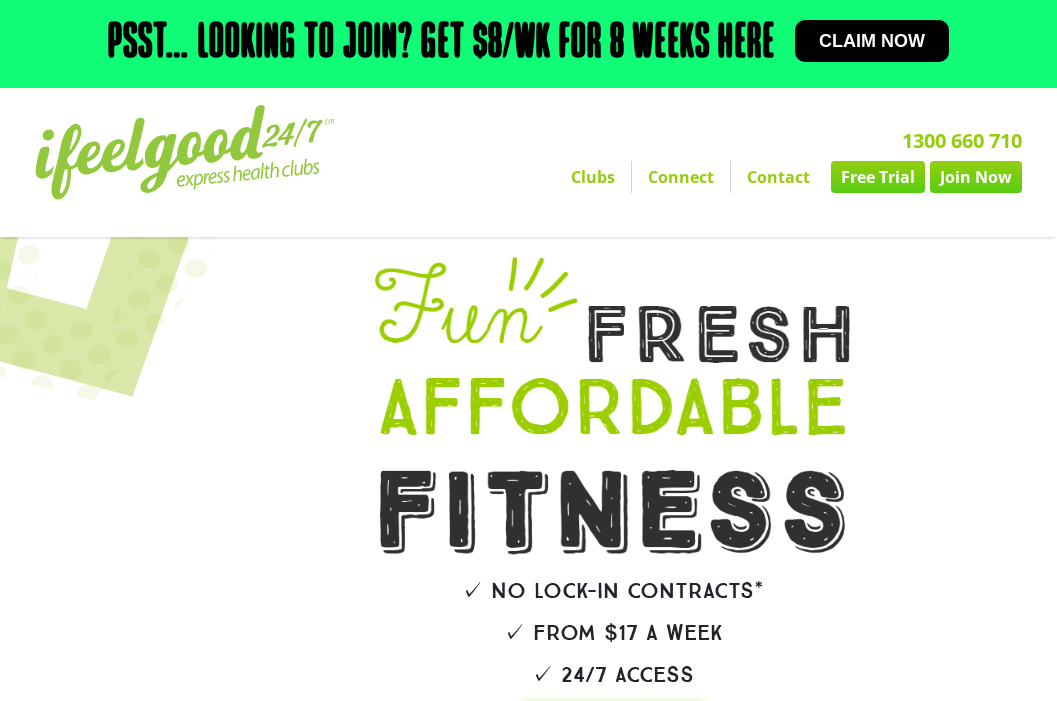 scroll, scrollTop: 0, scrollLeft: 0, axis: both 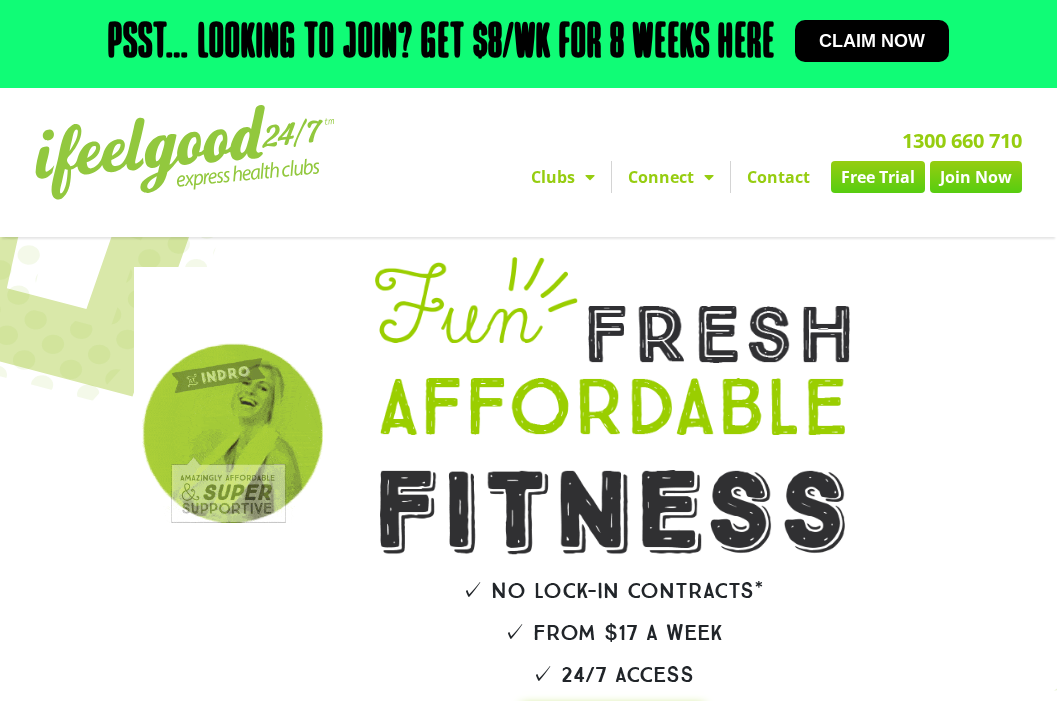 click on "Clubs" 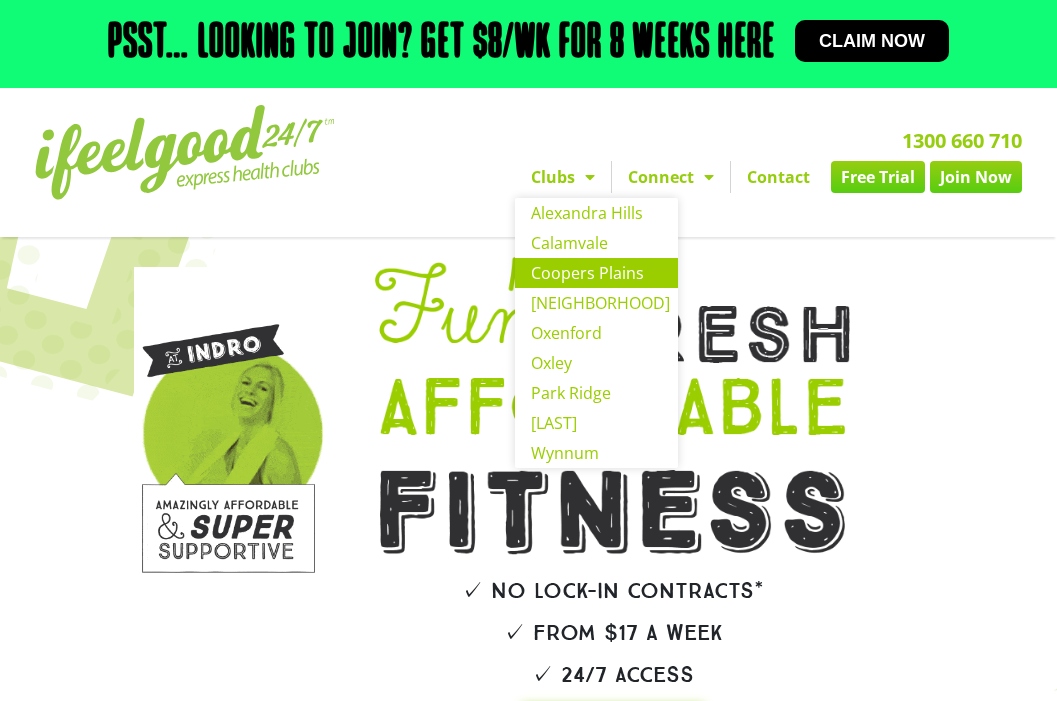 click on "[SUBURB]" 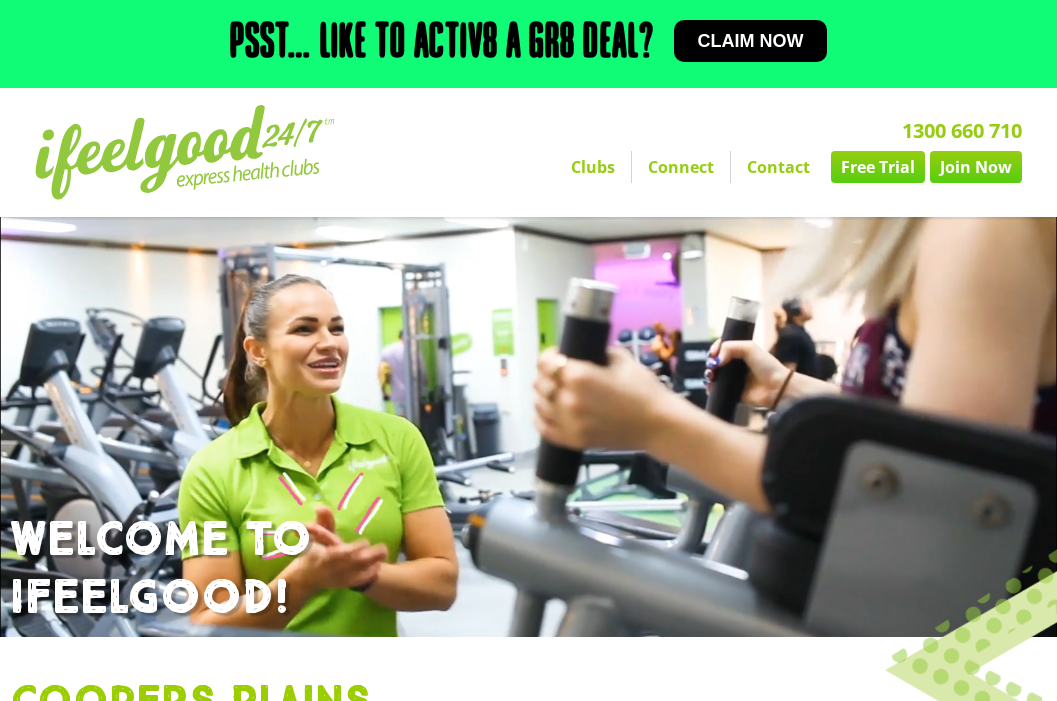 scroll, scrollTop: 780, scrollLeft: 0, axis: vertical 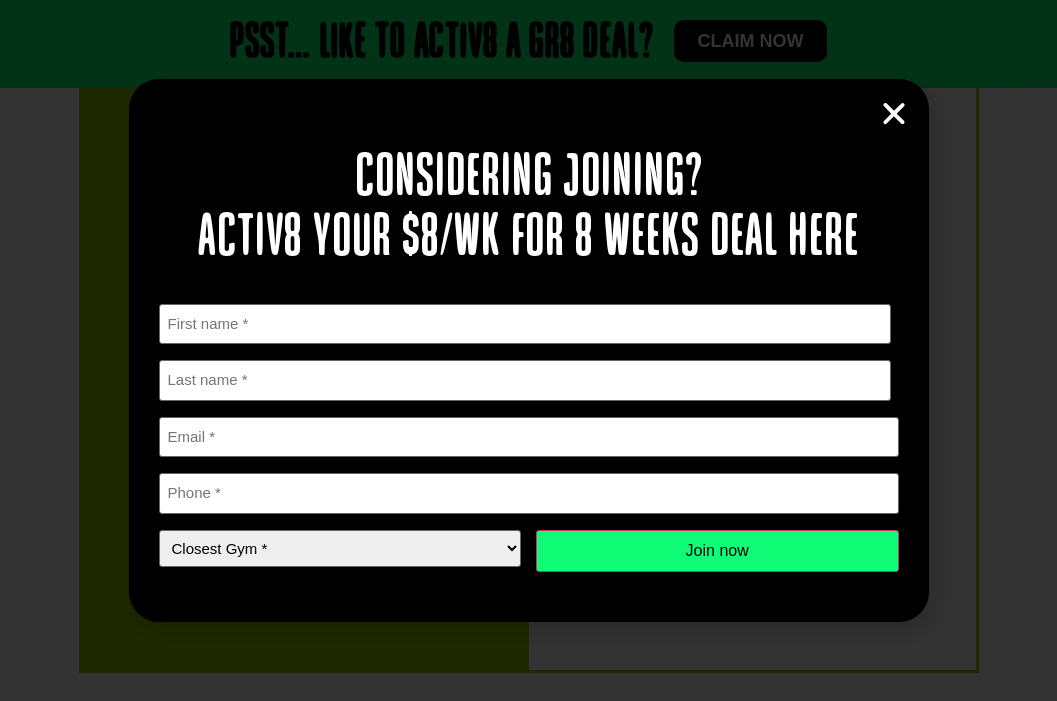 click on "Considering joining? Activ8 your $8/wk for 8 weeks deal here
" * " indicates required fields
[FIRST] *
[FIRST]
[LAST] *
[LAST]
[EMAIL] *
[PHONE] *" at bounding box center (529, 350) 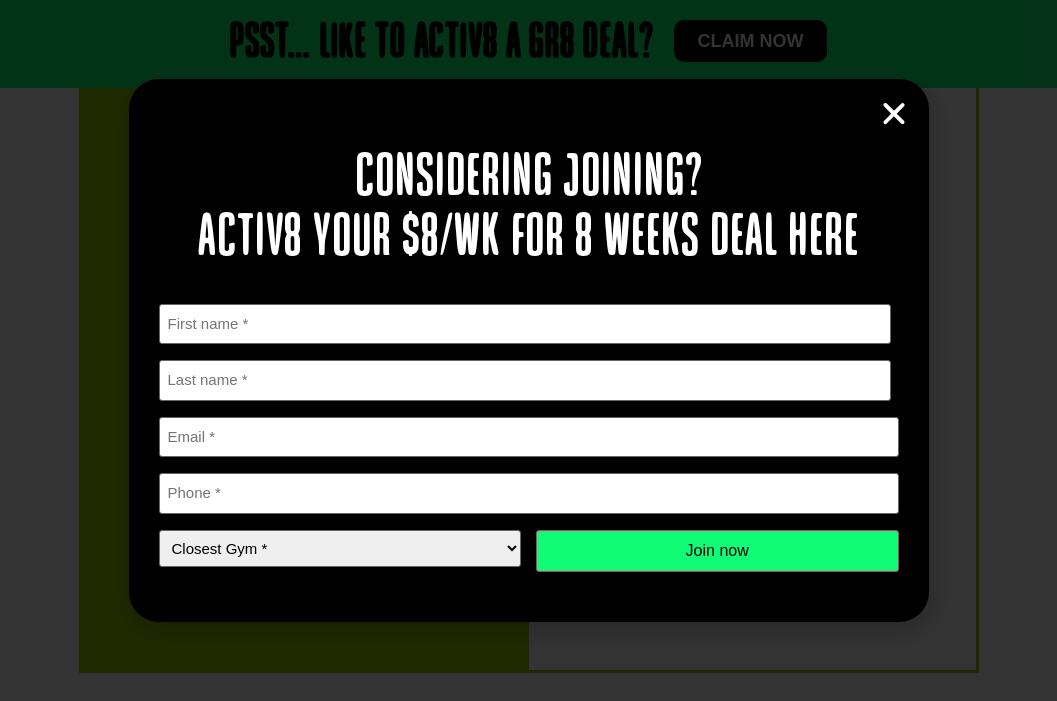click at bounding box center [894, 114] 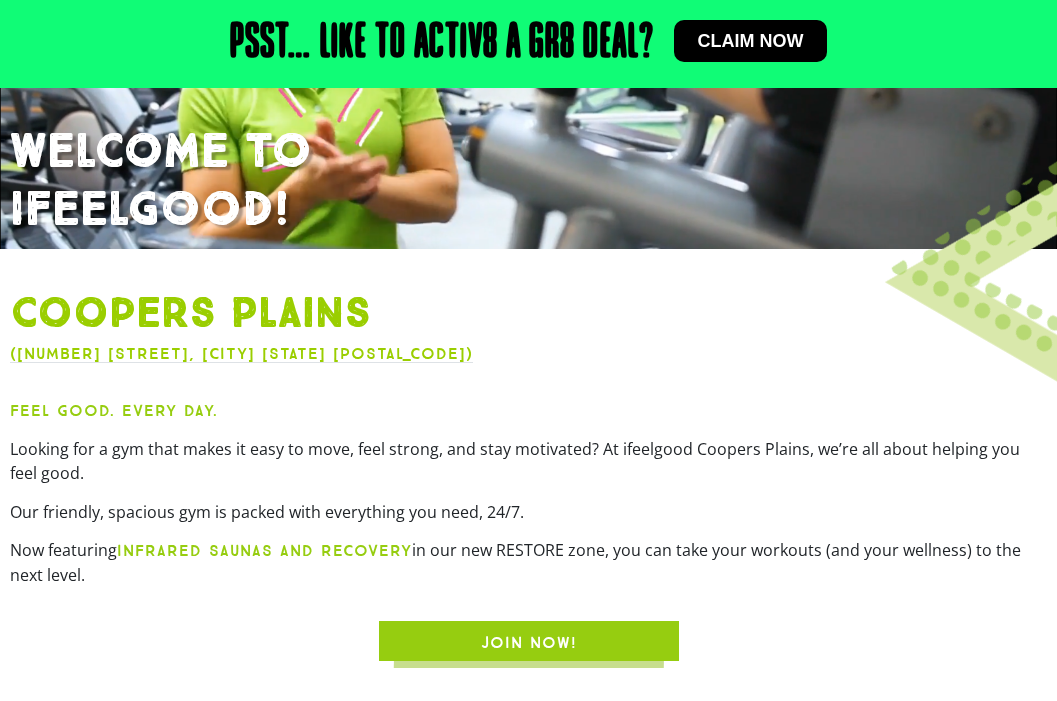 scroll, scrollTop: 0, scrollLeft: 0, axis: both 